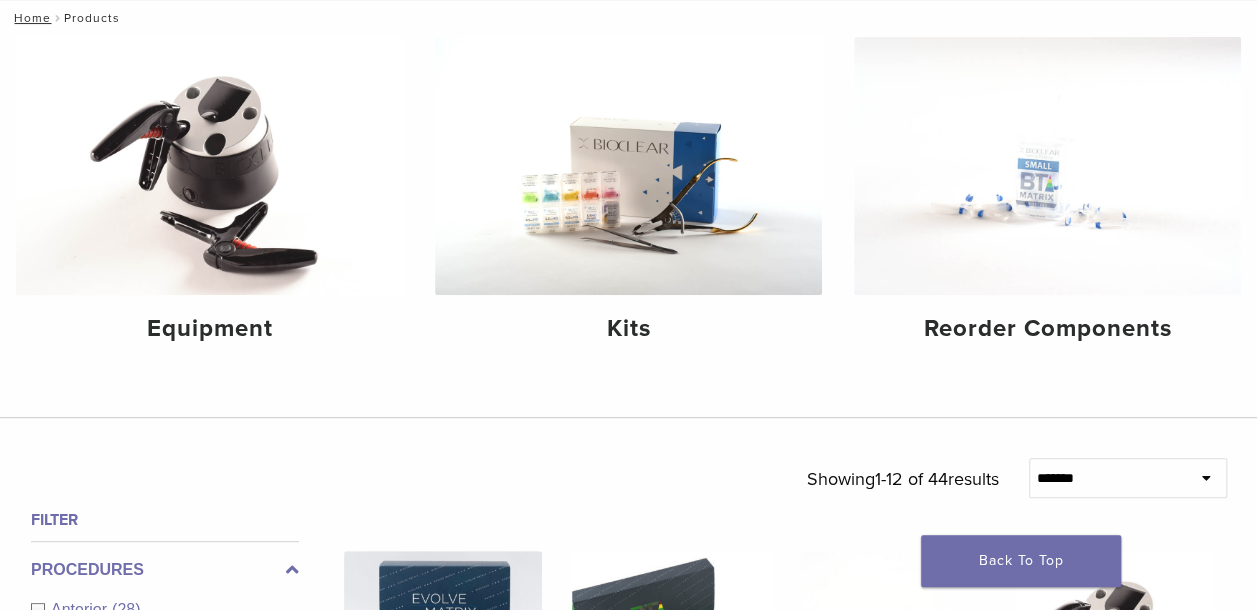 scroll, scrollTop: 226, scrollLeft: 0, axis: vertical 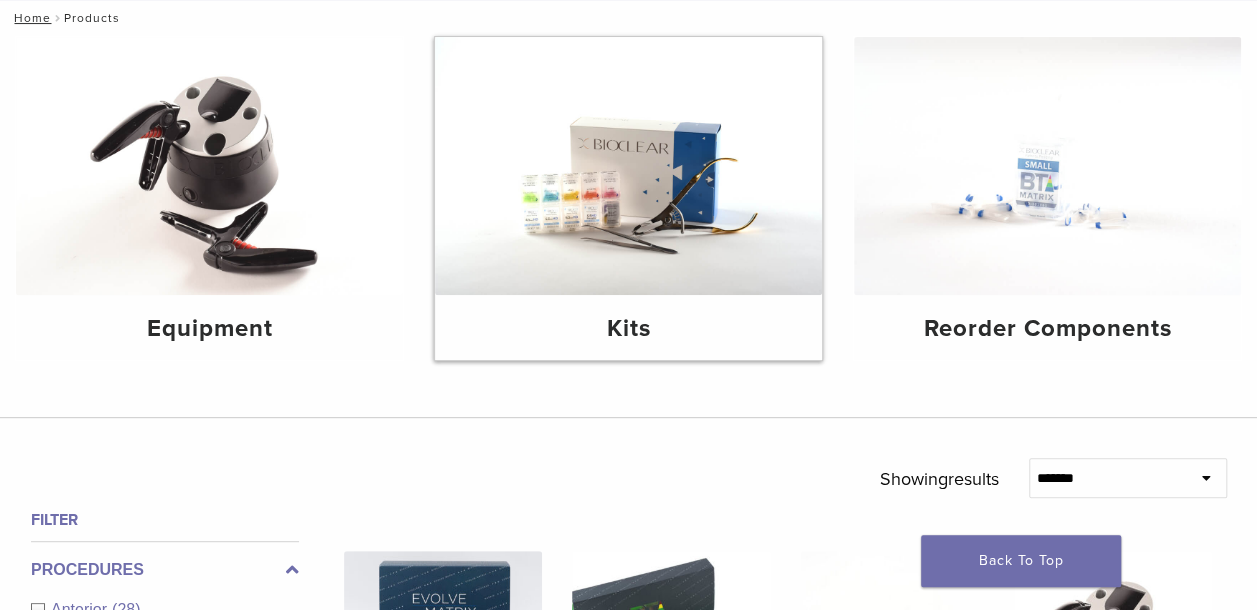 click at bounding box center [628, 166] 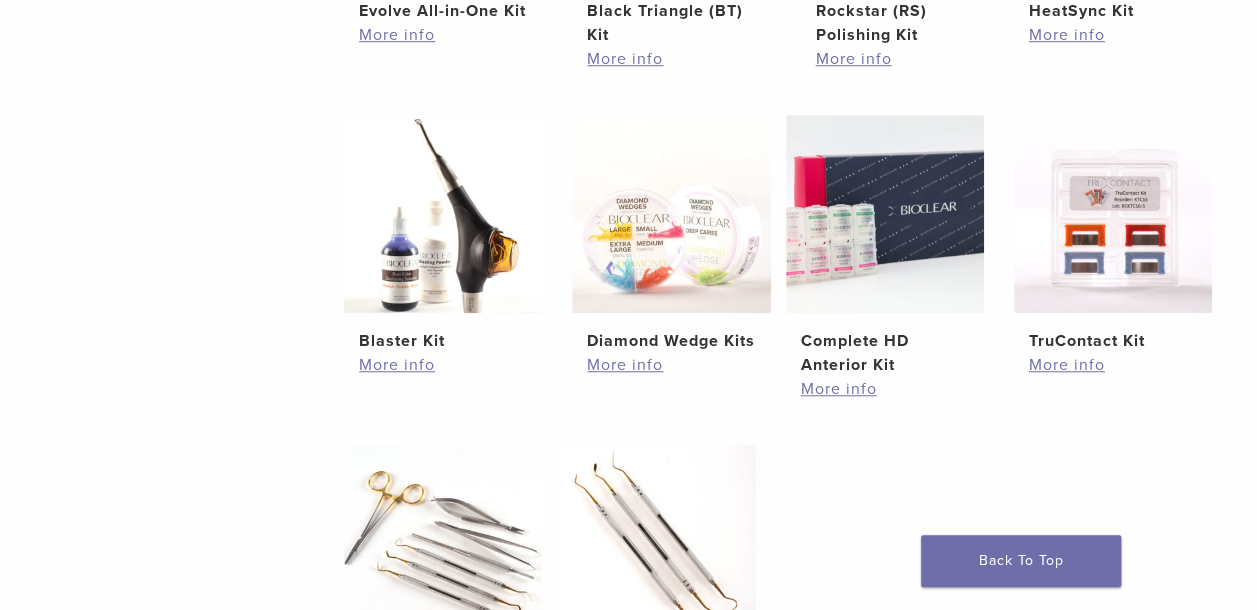 scroll, scrollTop: 650, scrollLeft: 0, axis: vertical 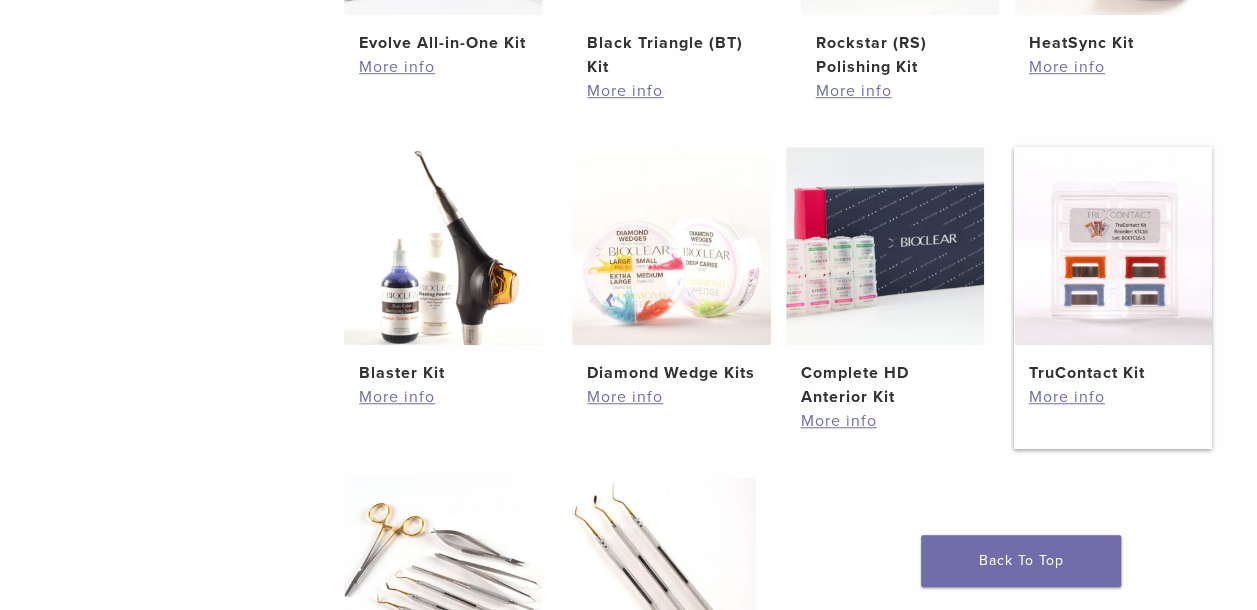 click at bounding box center (1113, 246) 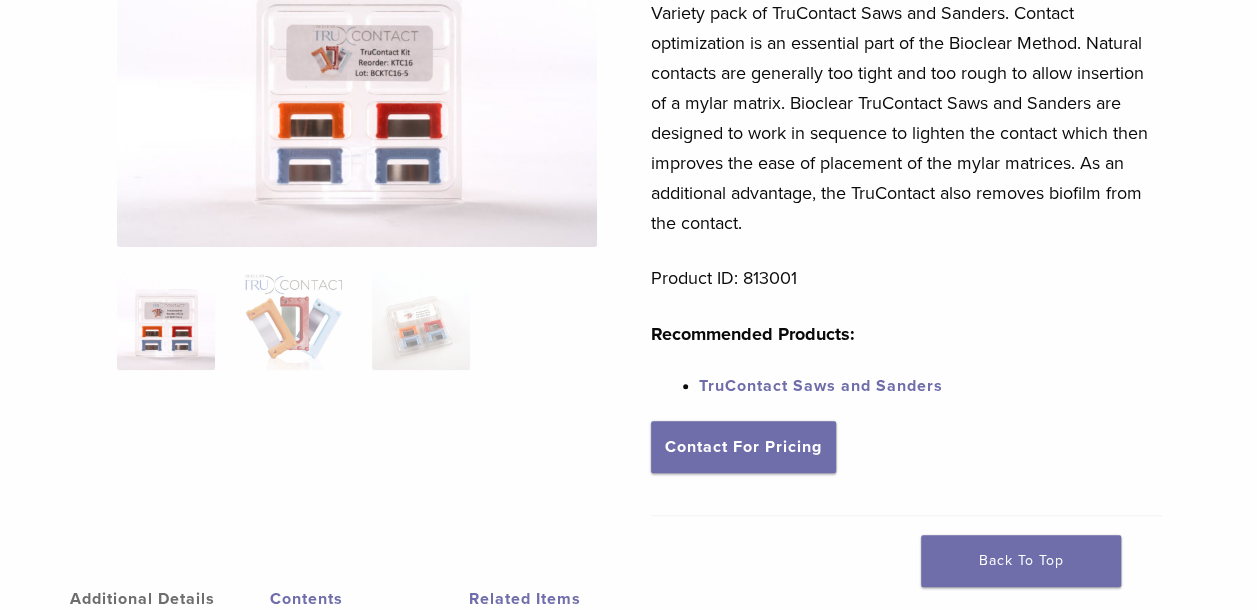 scroll, scrollTop: 257, scrollLeft: 0, axis: vertical 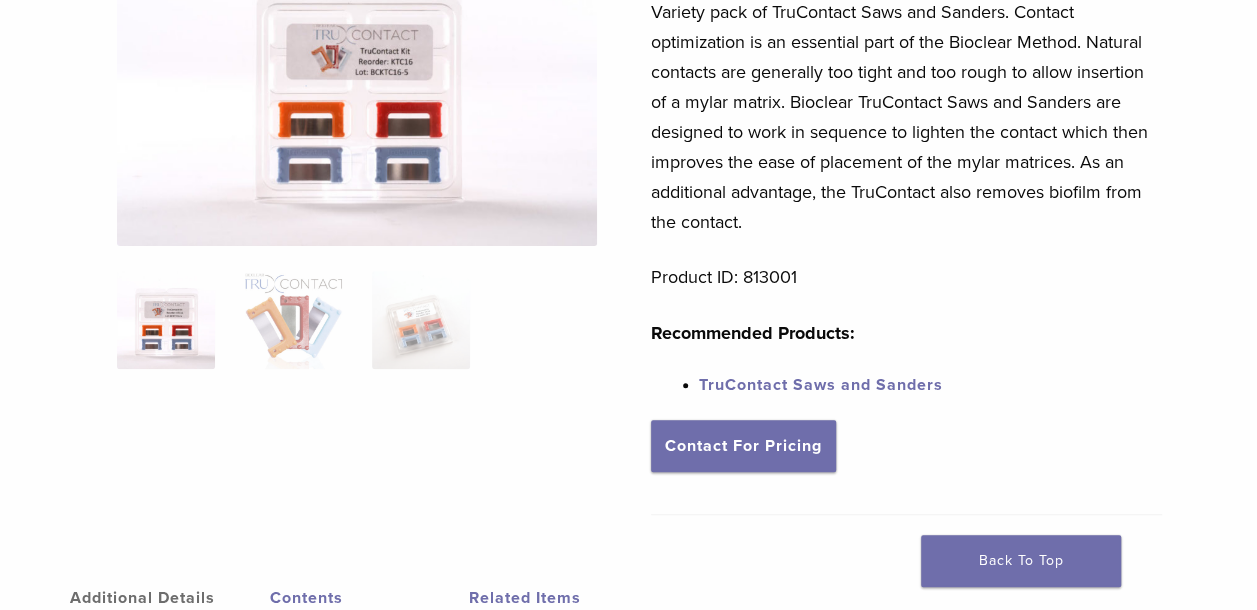 click at bounding box center (357, 85) 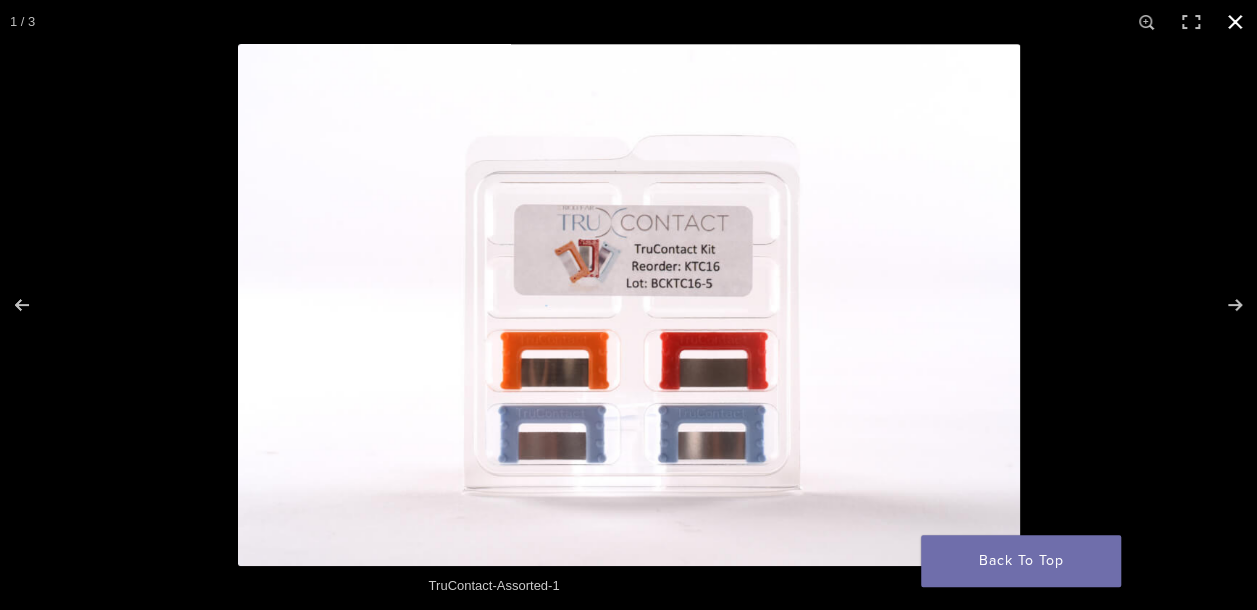 click at bounding box center [1235, 22] 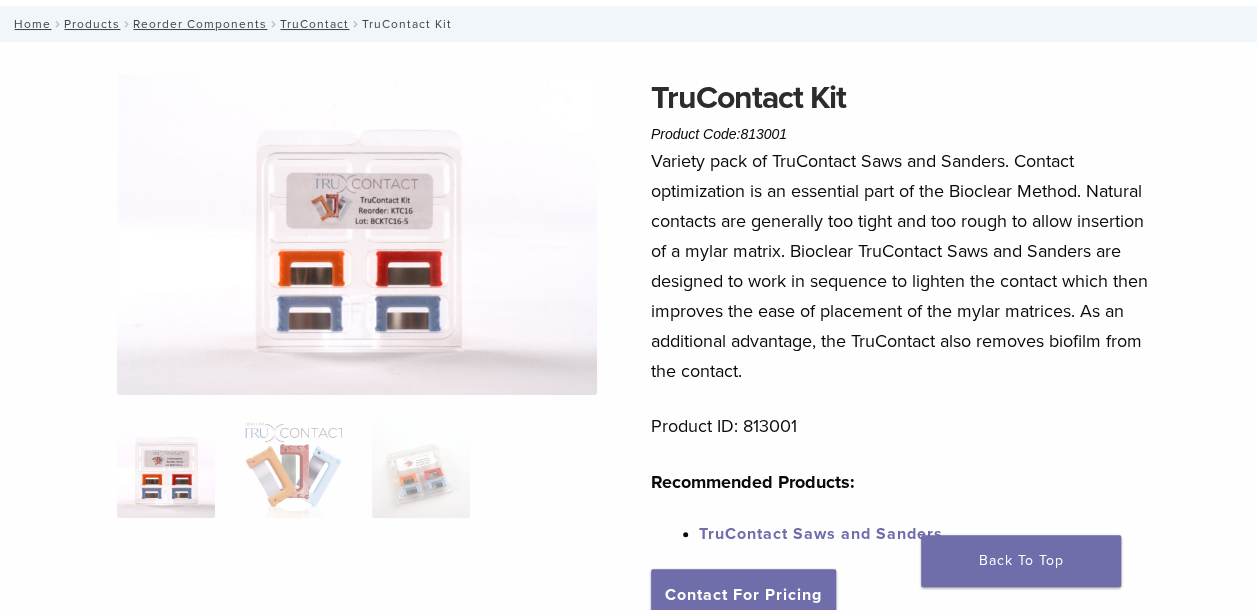 scroll, scrollTop: 90, scrollLeft: 0, axis: vertical 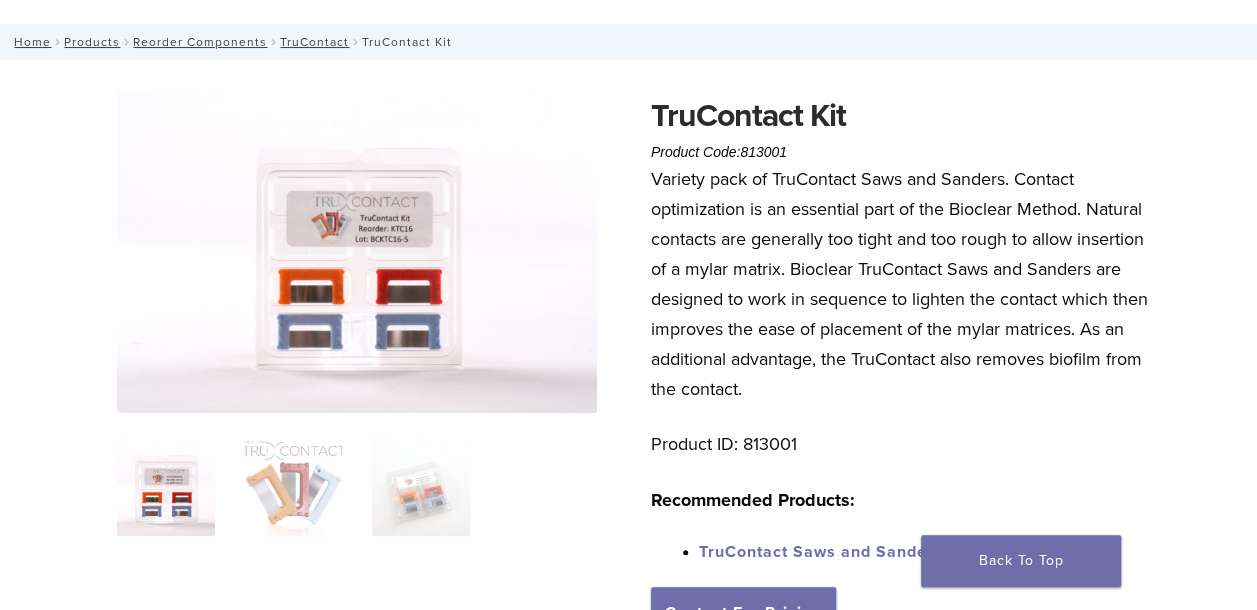 click at bounding box center [357, 252] 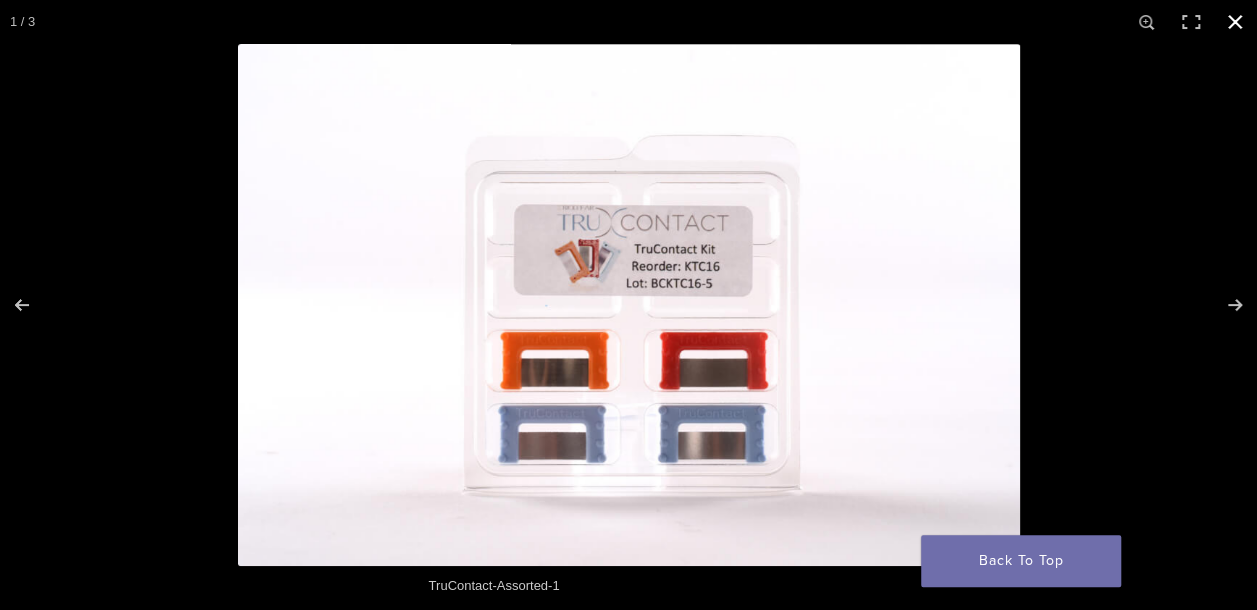 click at bounding box center [1235, 22] 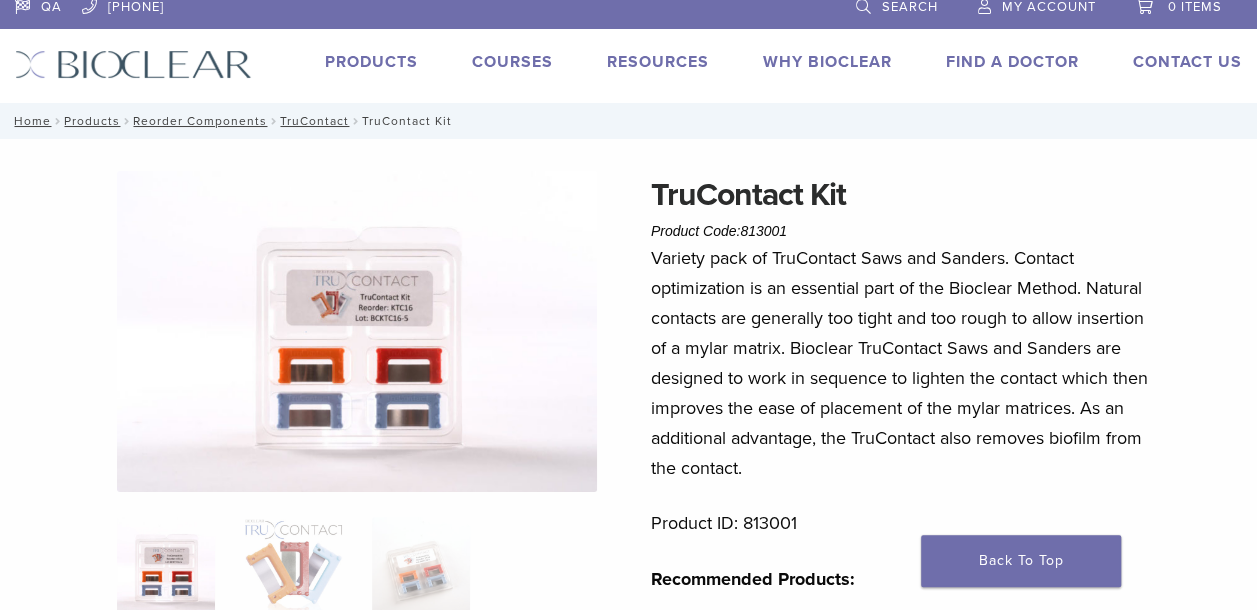 scroll, scrollTop: 0, scrollLeft: 0, axis: both 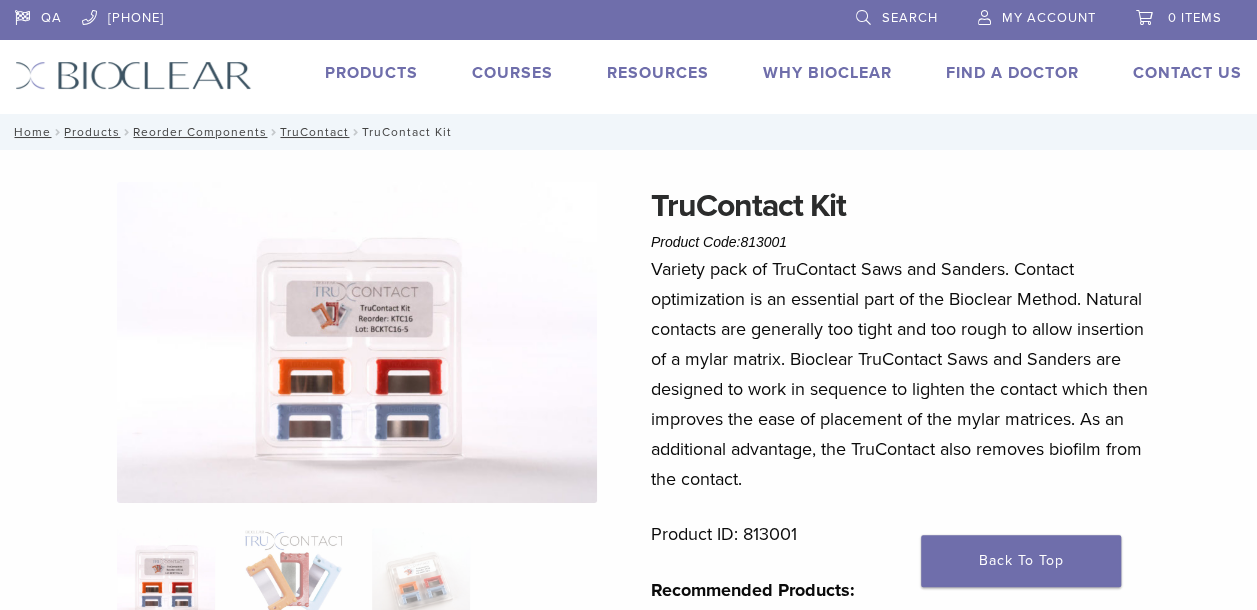 click on "Products" at bounding box center [371, 73] 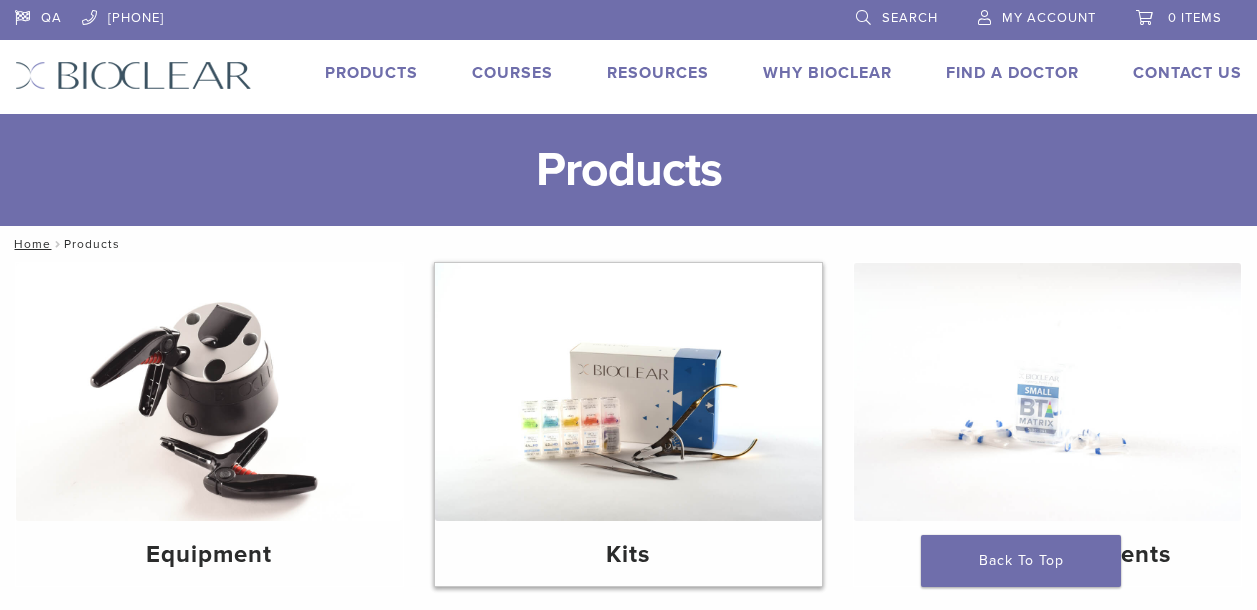 scroll, scrollTop: 0, scrollLeft: 0, axis: both 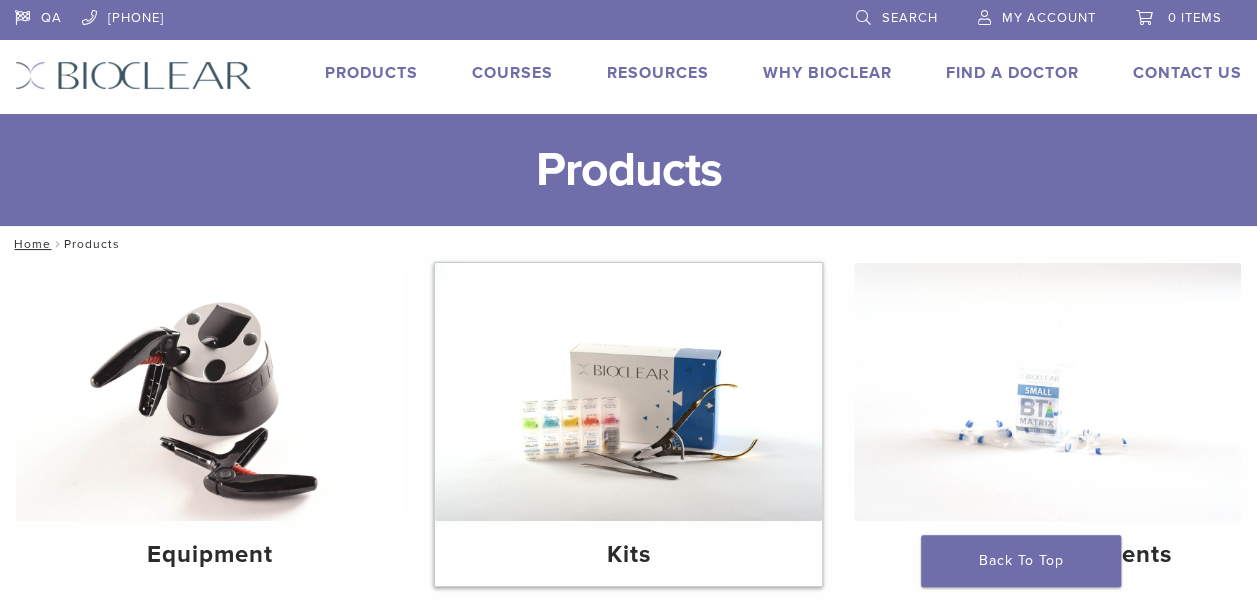 click at bounding box center (628, 392) 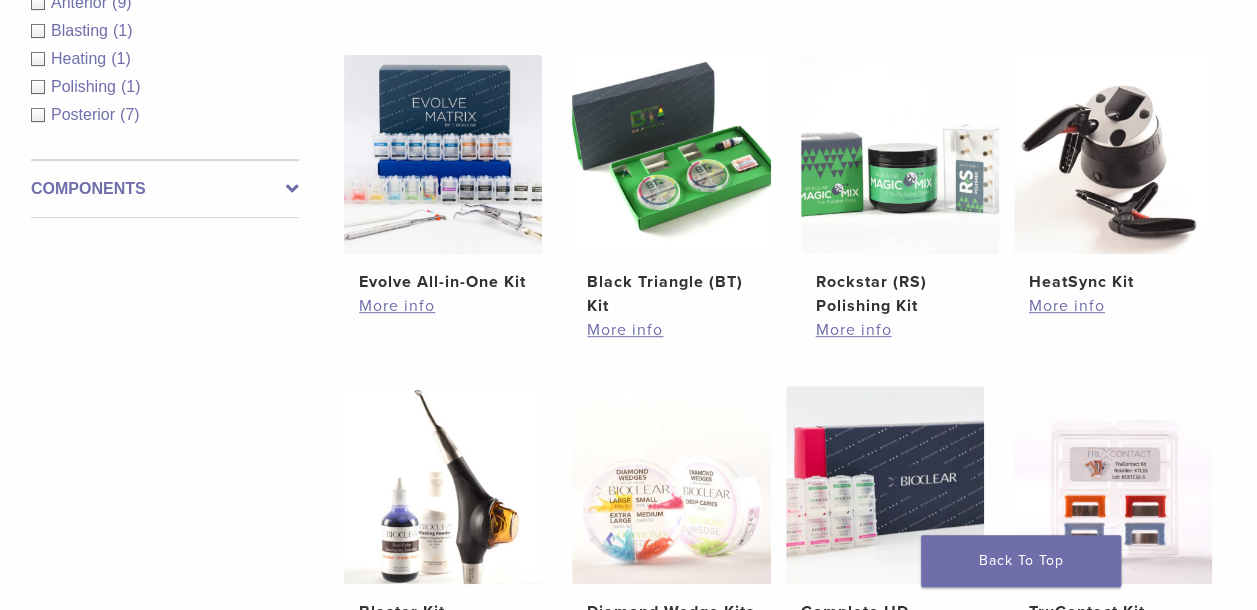 scroll, scrollTop: 465, scrollLeft: 0, axis: vertical 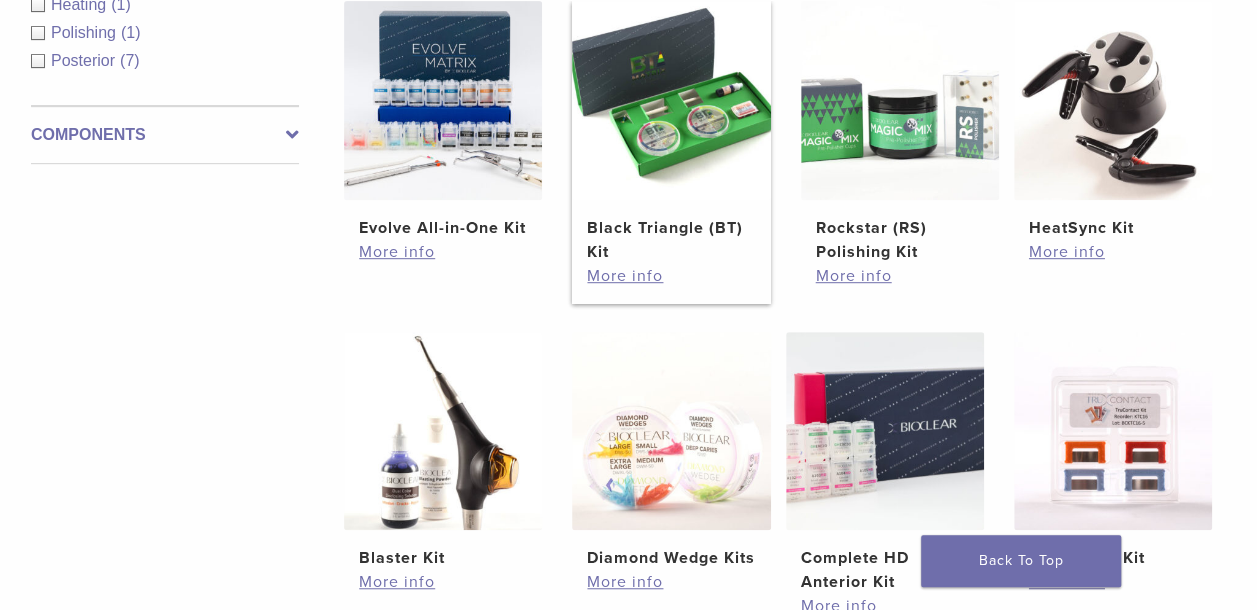 click at bounding box center [671, 100] 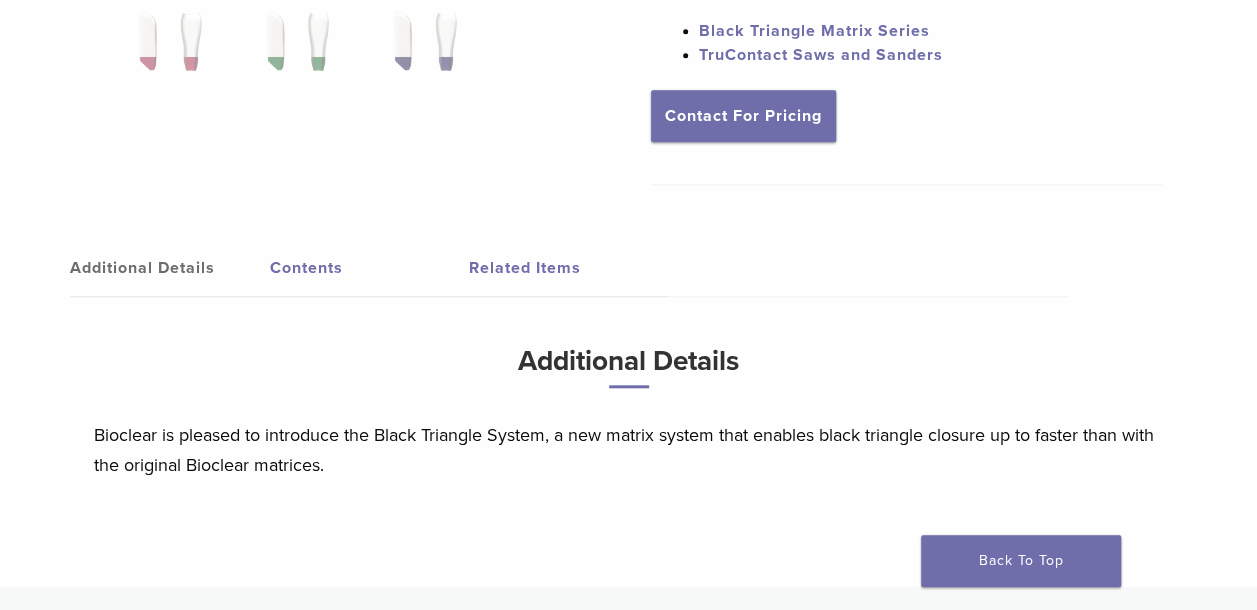 scroll, scrollTop: 792, scrollLeft: 0, axis: vertical 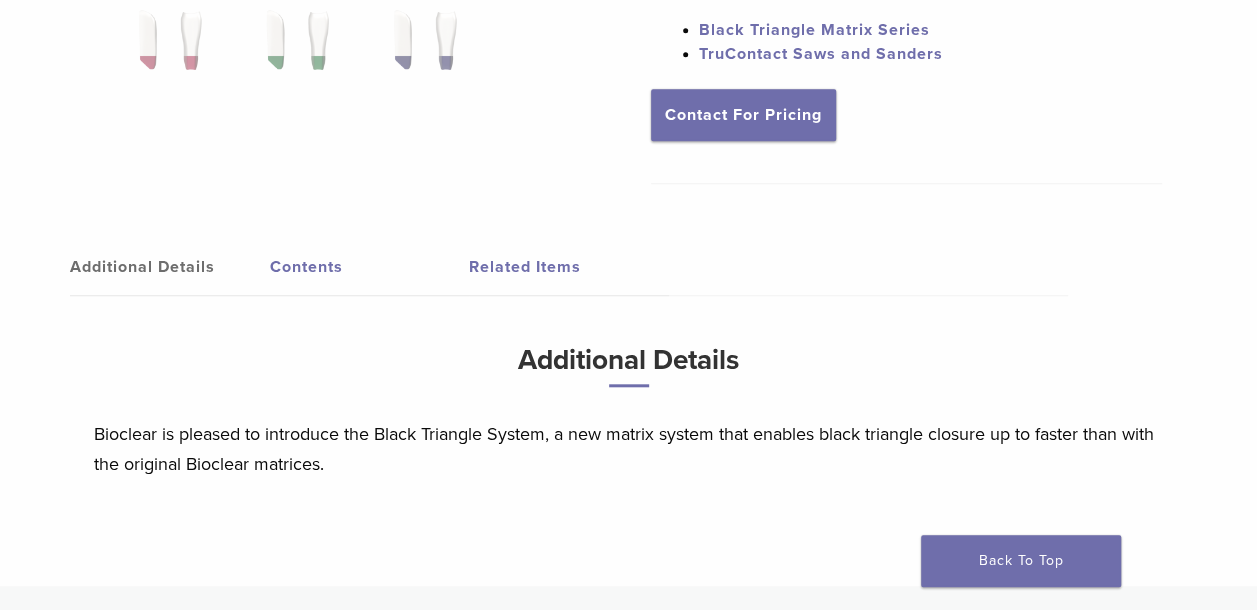 click on "Contents" at bounding box center [370, 267] 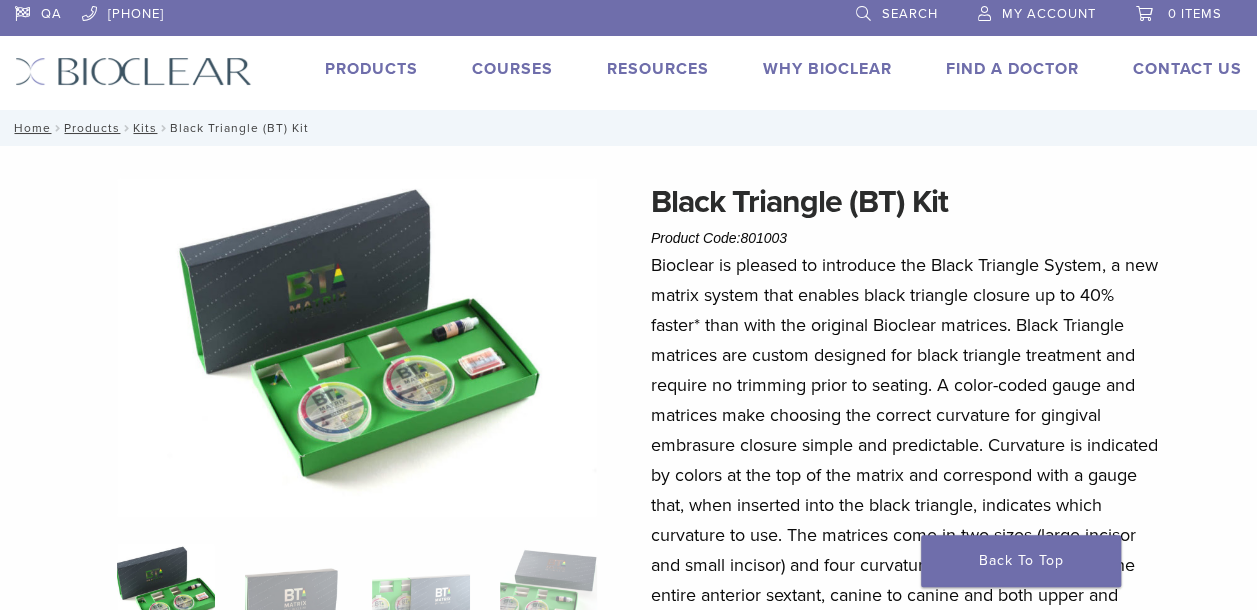 scroll, scrollTop: 0, scrollLeft: 0, axis: both 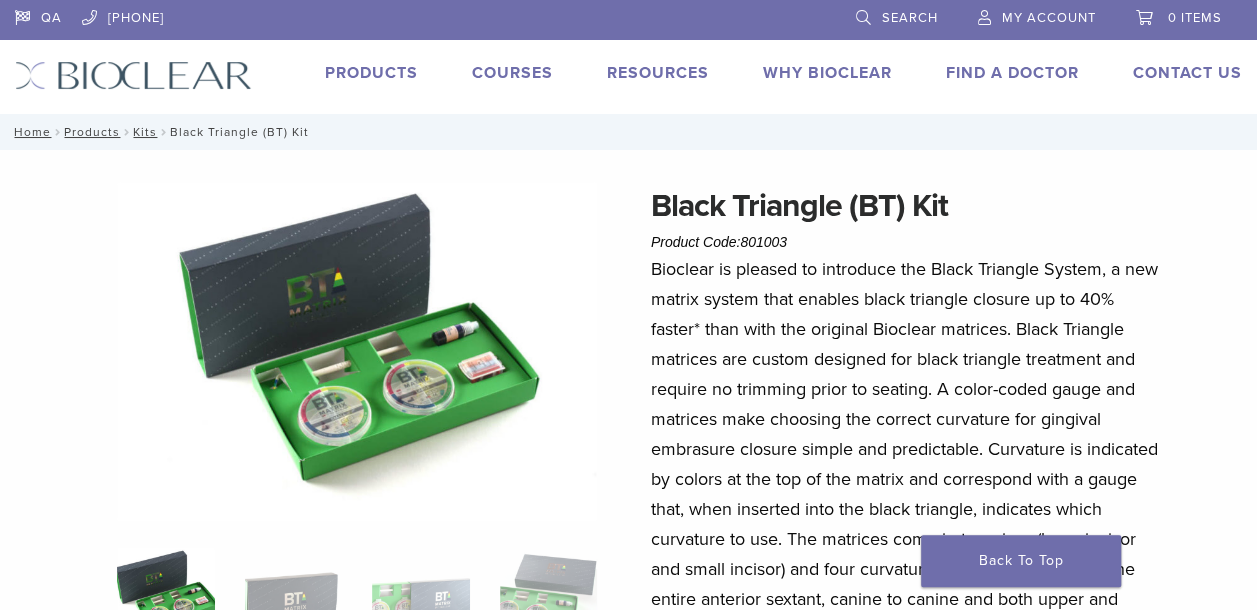 click on "Products" at bounding box center (371, 73) 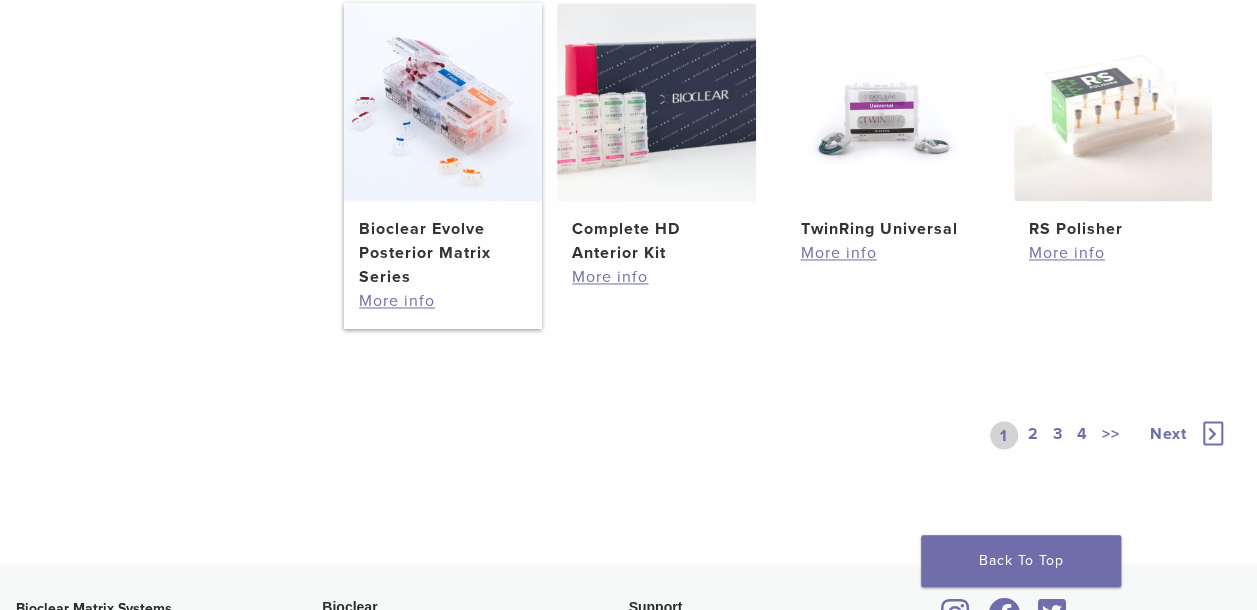scroll, scrollTop: 1460, scrollLeft: 0, axis: vertical 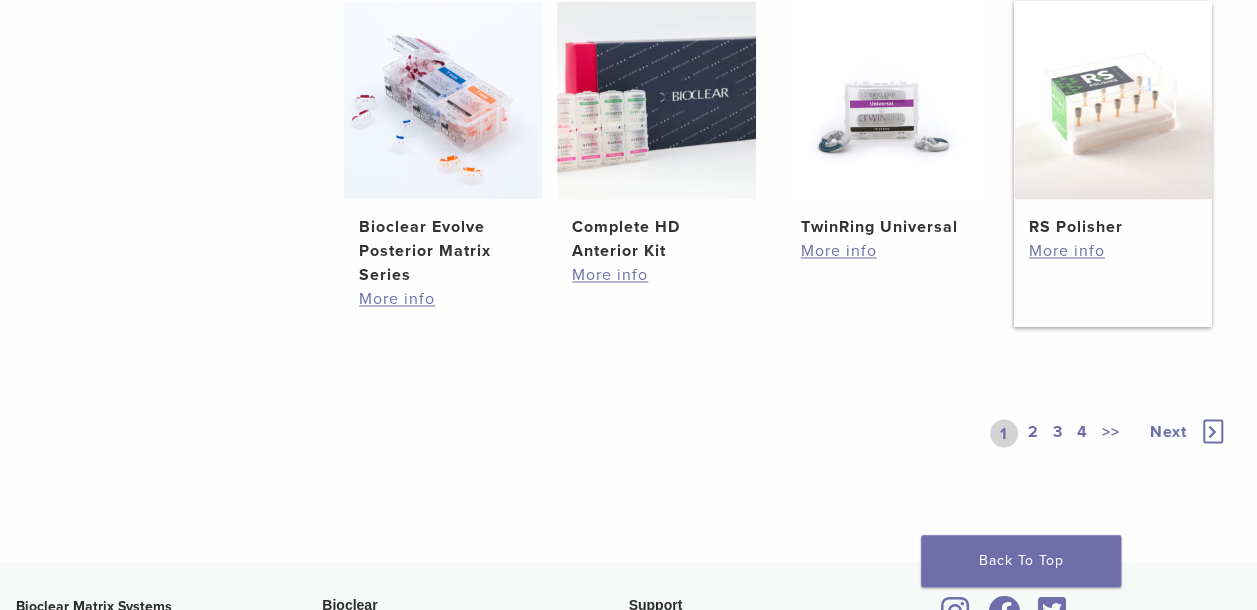 click at bounding box center [1113, 100] 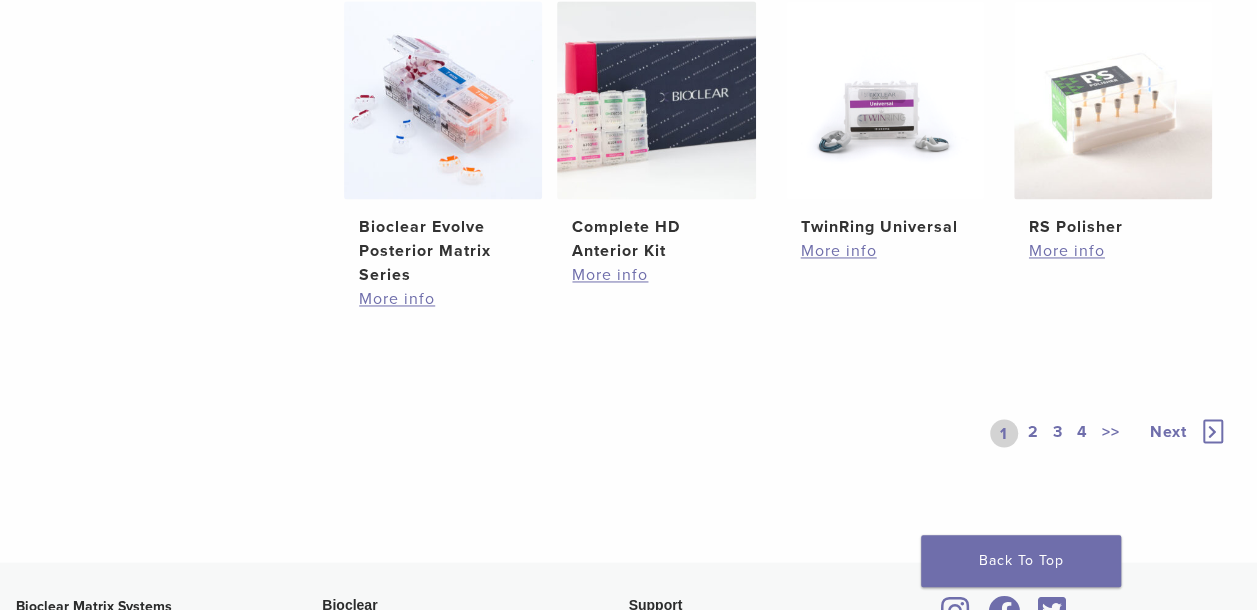 click on "2" at bounding box center [1033, 433] 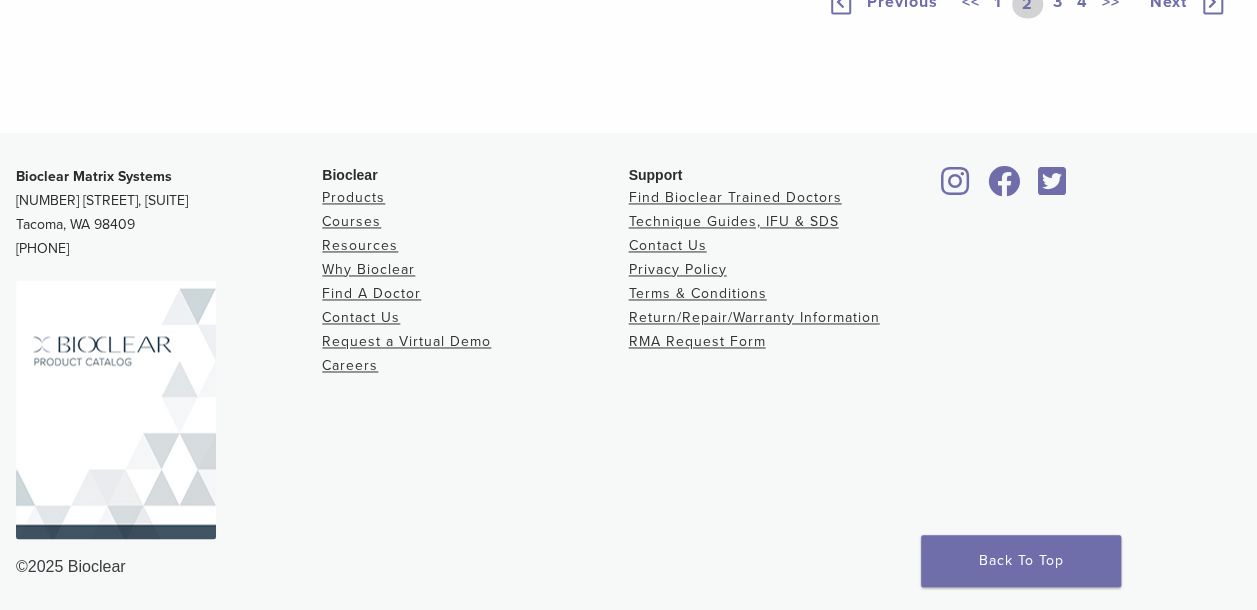scroll, scrollTop: 1557, scrollLeft: 0, axis: vertical 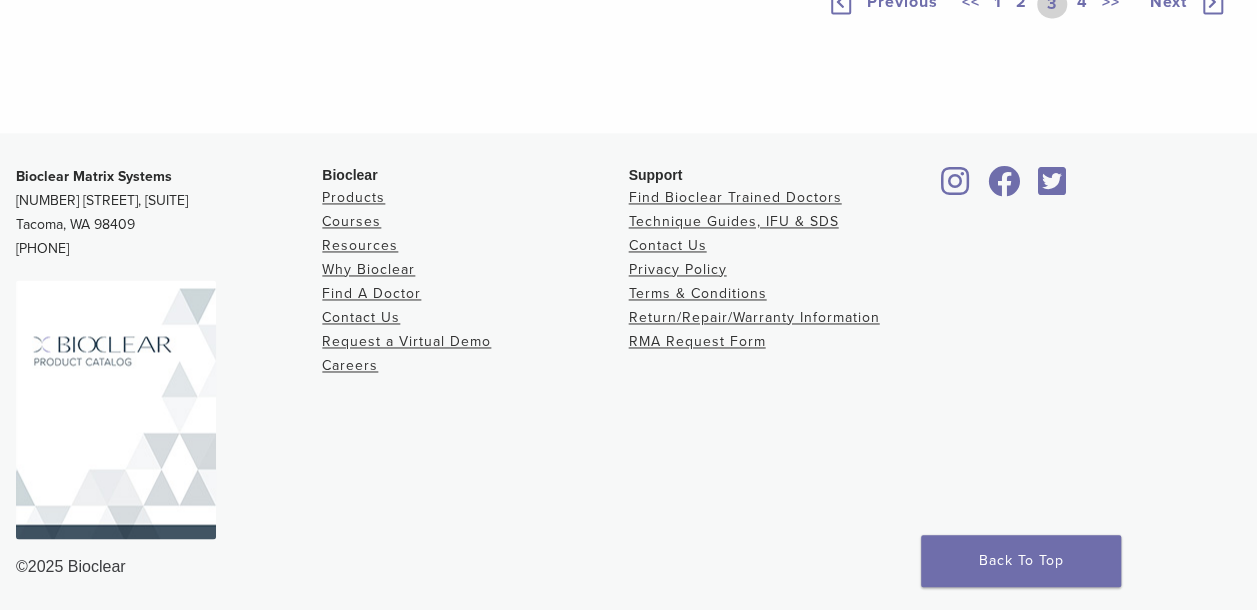 click on "4" at bounding box center (1082, 4) 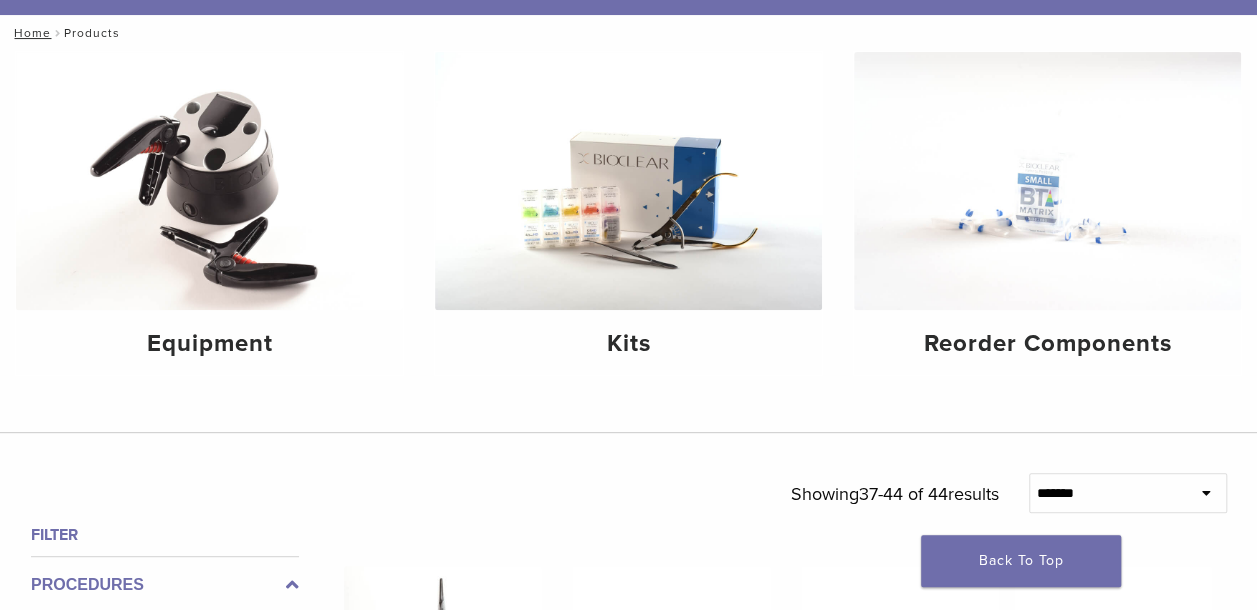 scroll, scrollTop: 194, scrollLeft: 0, axis: vertical 